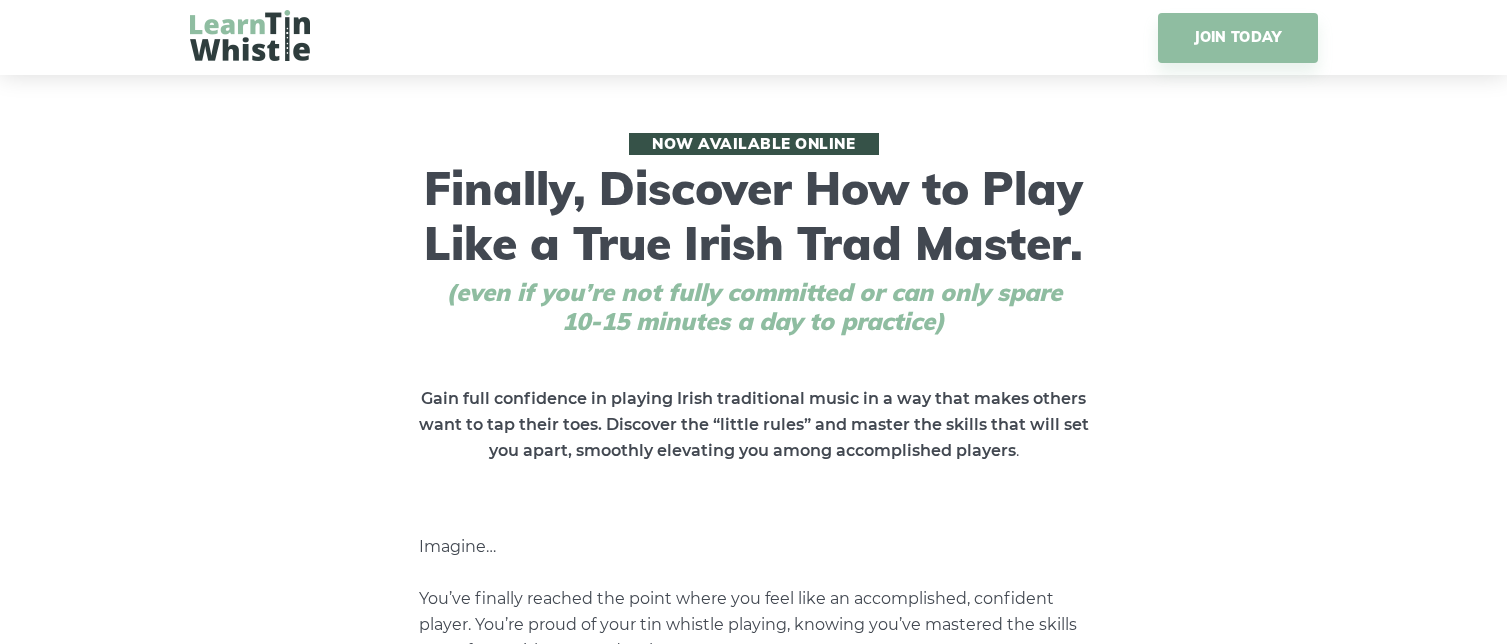 scroll, scrollTop: 0, scrollLeft: 0, axis: both 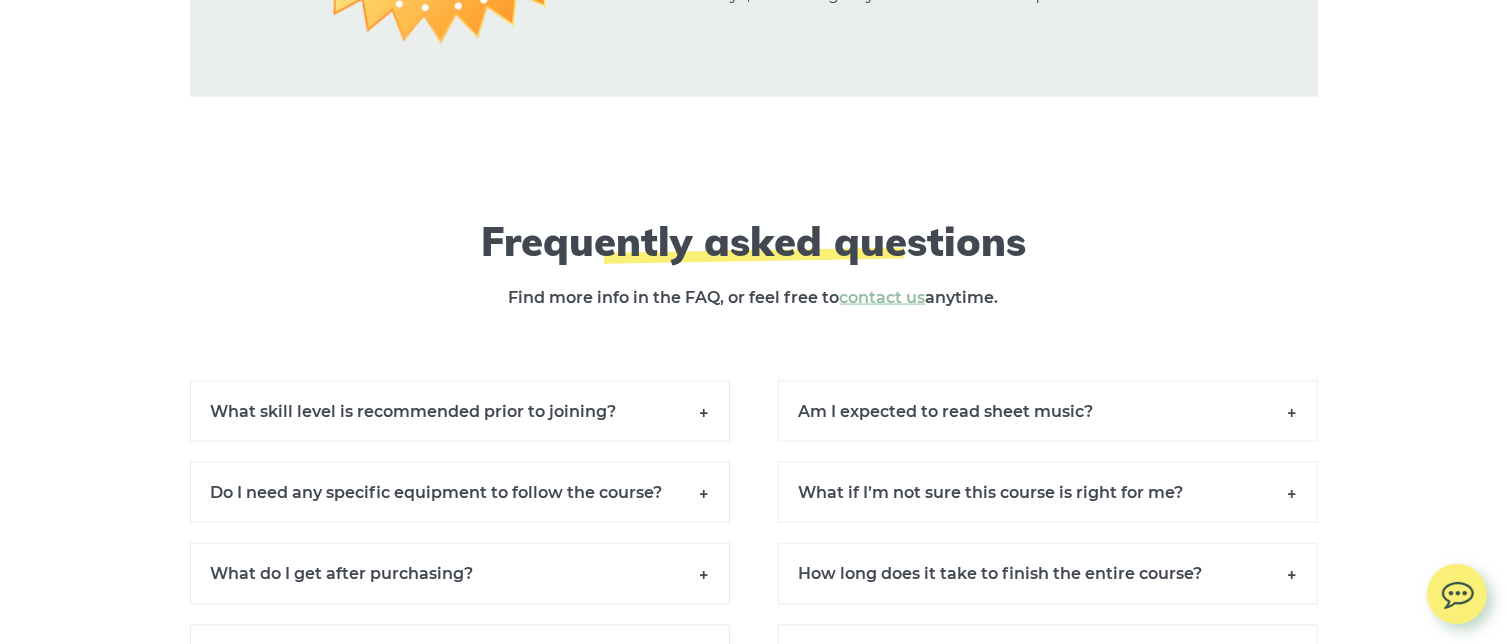click on "What skill level is recommended prior to joining?" at bounding box center (460, 411) 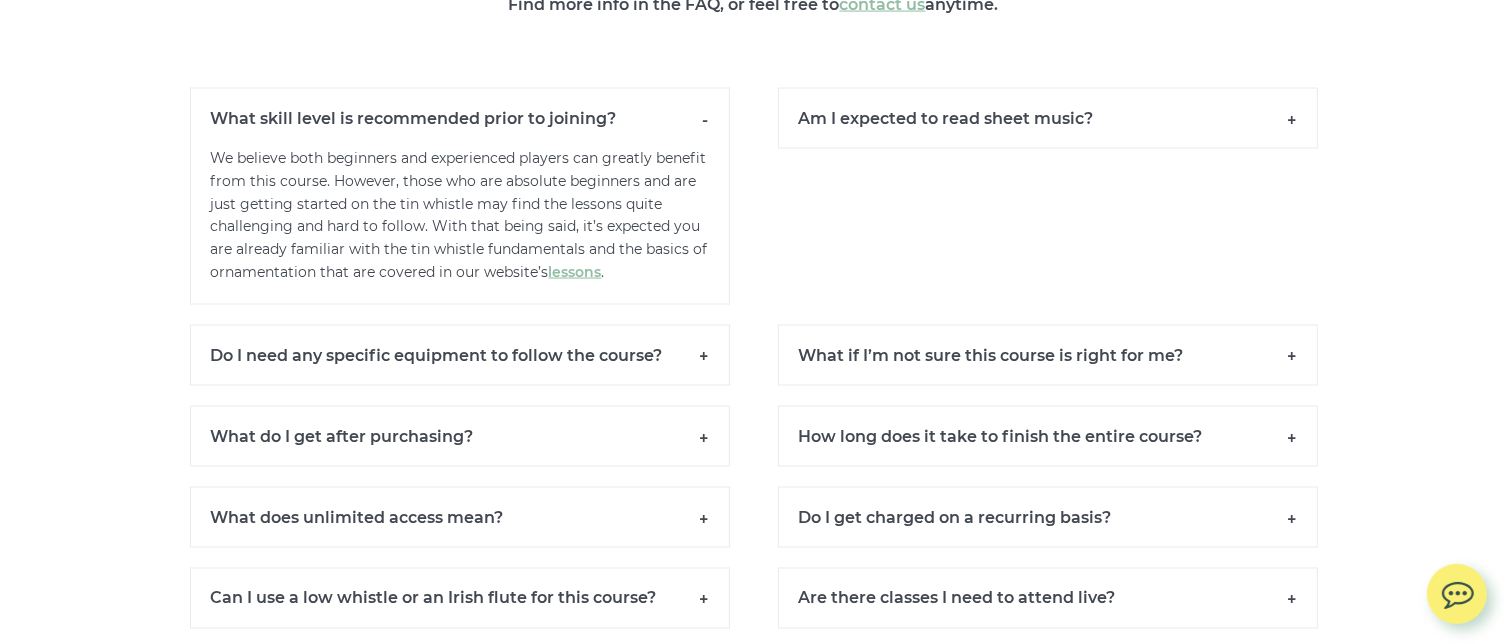 scroll, scrollTop: 18300, scrollLeft: 0, axis: vertical 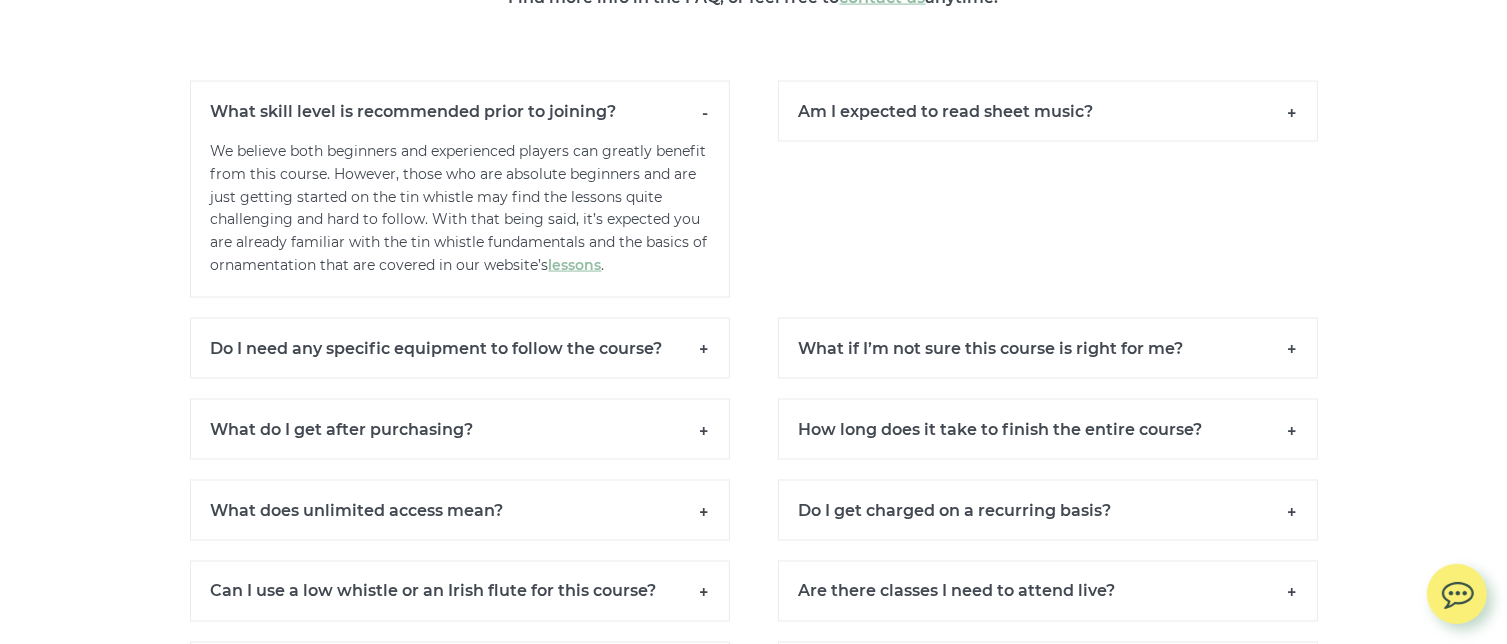 click on "Do I need any specific equipment to follow the course?" at bounding box center [460, 348] 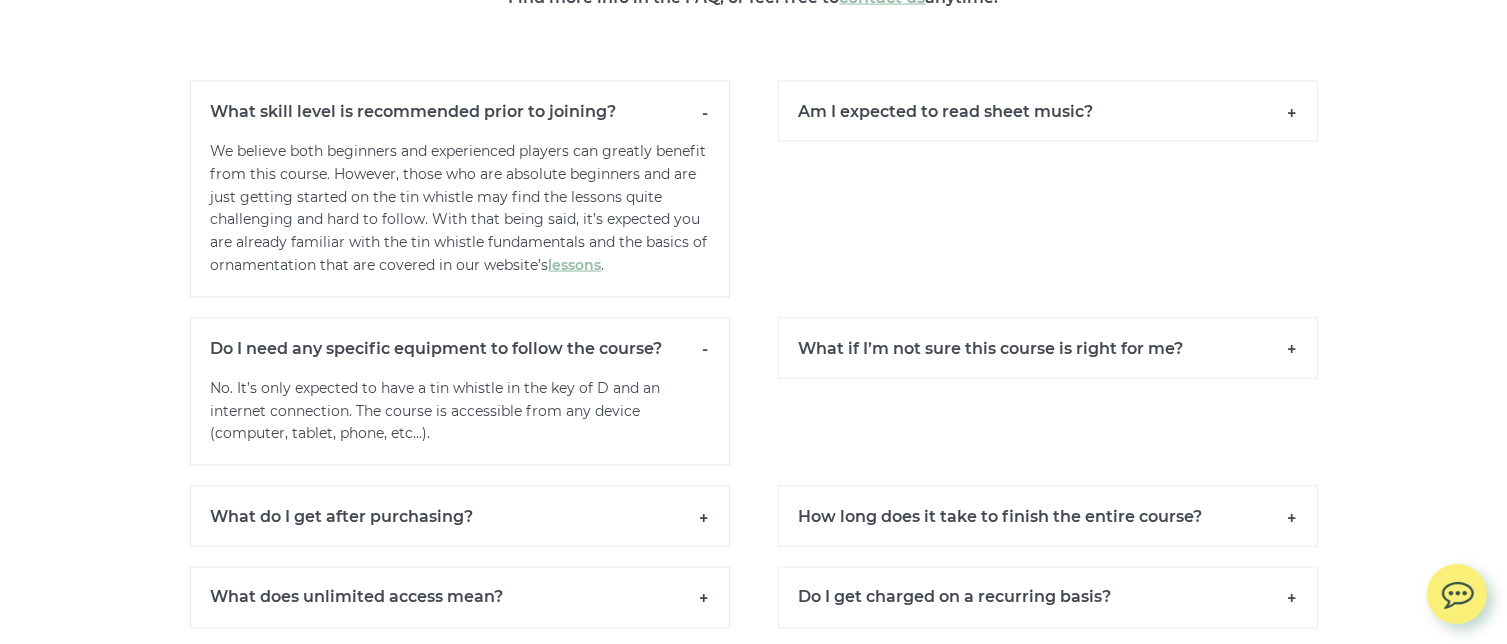 click on "What do I get after purchasing?" at bounding box center (460, 516) 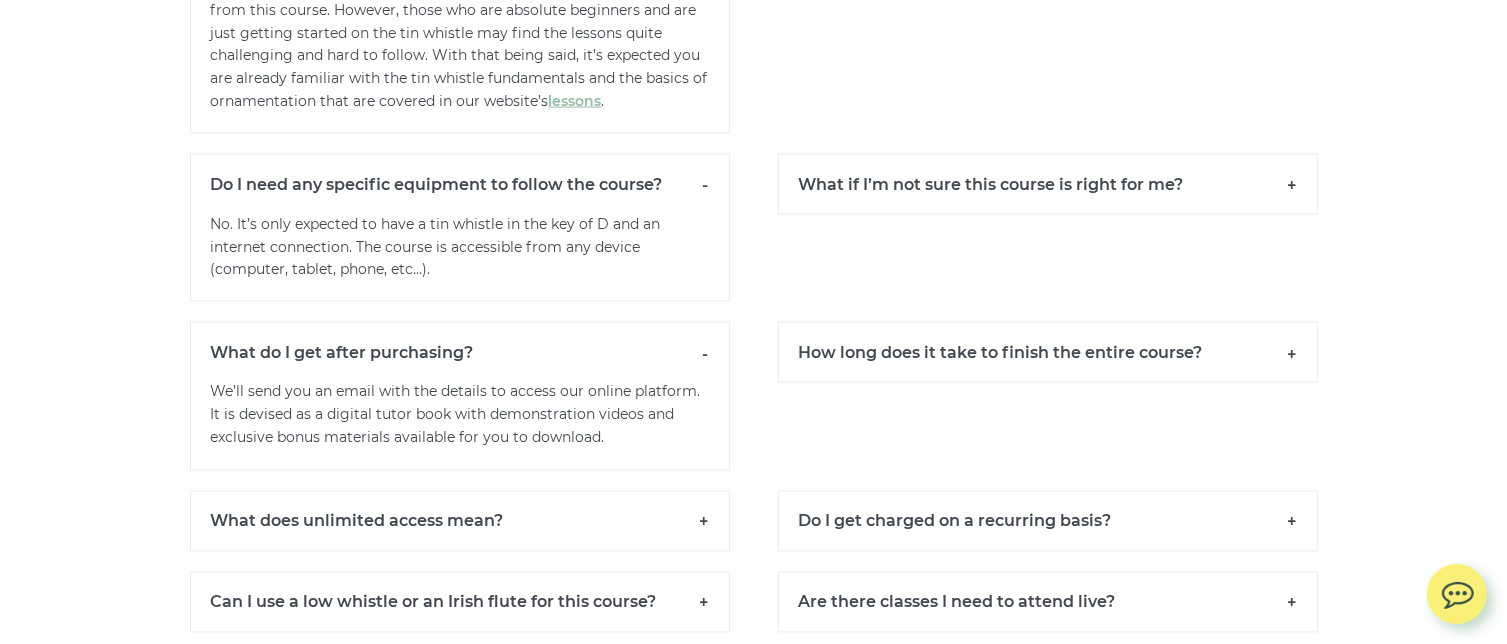 scroll, scrollTop: 18500, scrollLeft: 0, axis: vertical 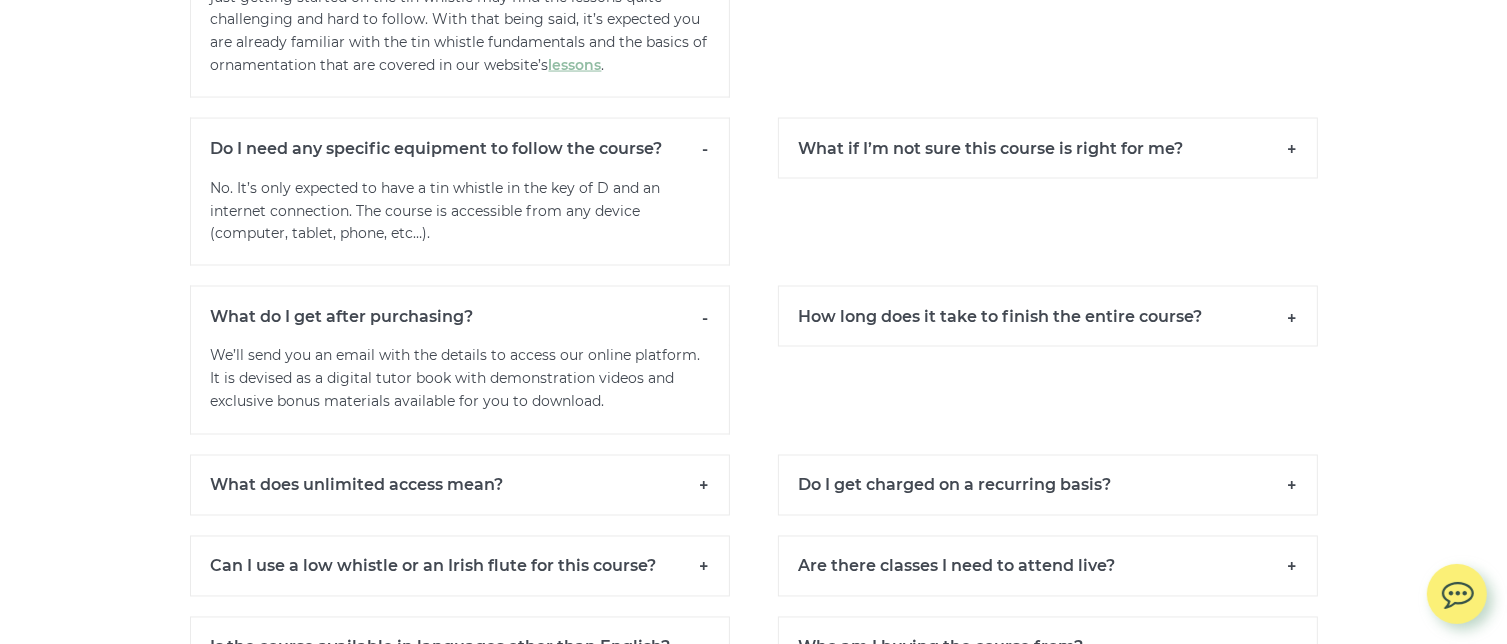 click on "What does unlimited access mean?" at bounding box center (460, 485) 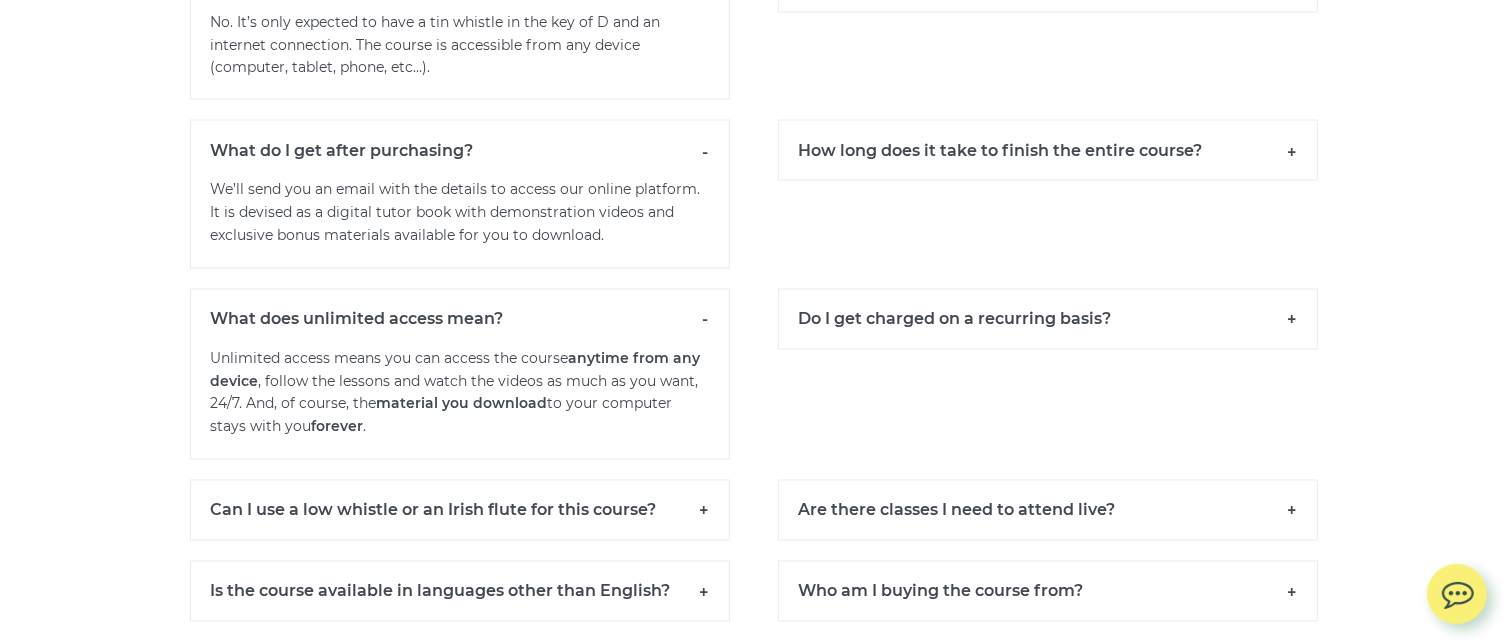 scroll, scrollTop: 18700, scrollLeft: 0, axis: vertical 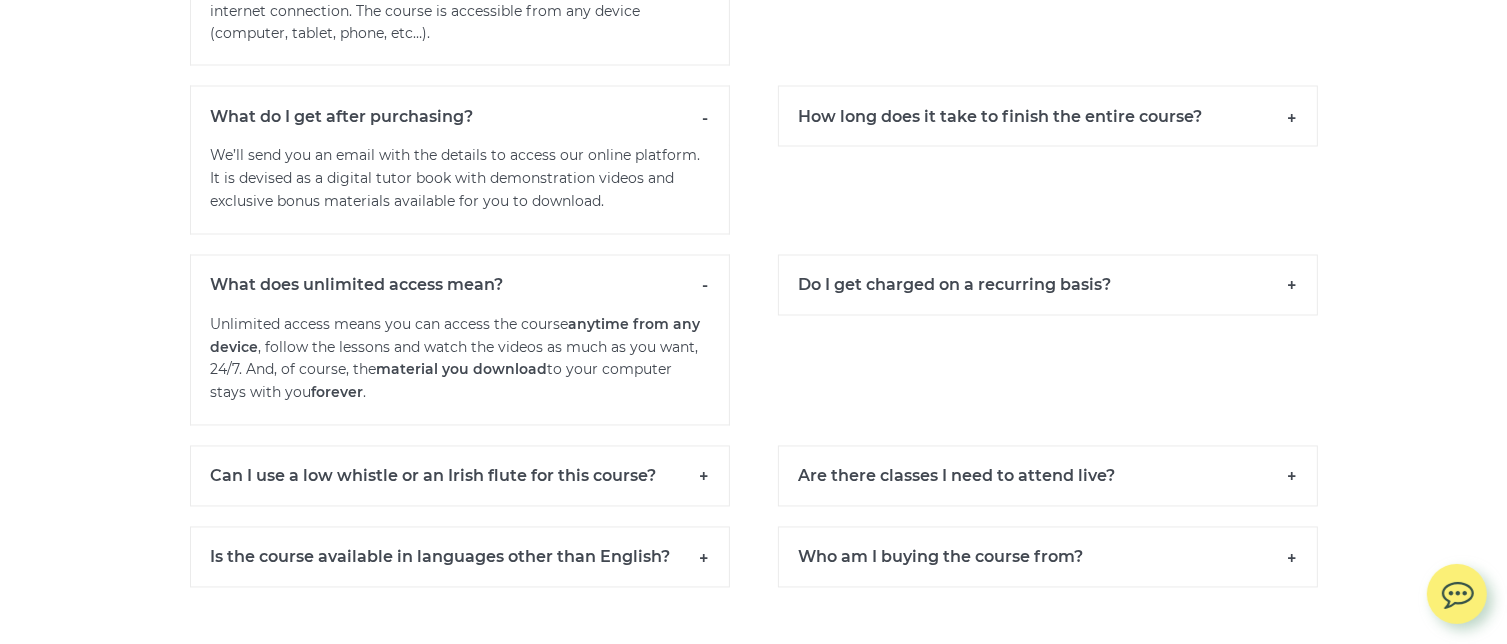 click on "Can I use a low whistle or an Irish flute for this course?" at bounding box center [460, 476] 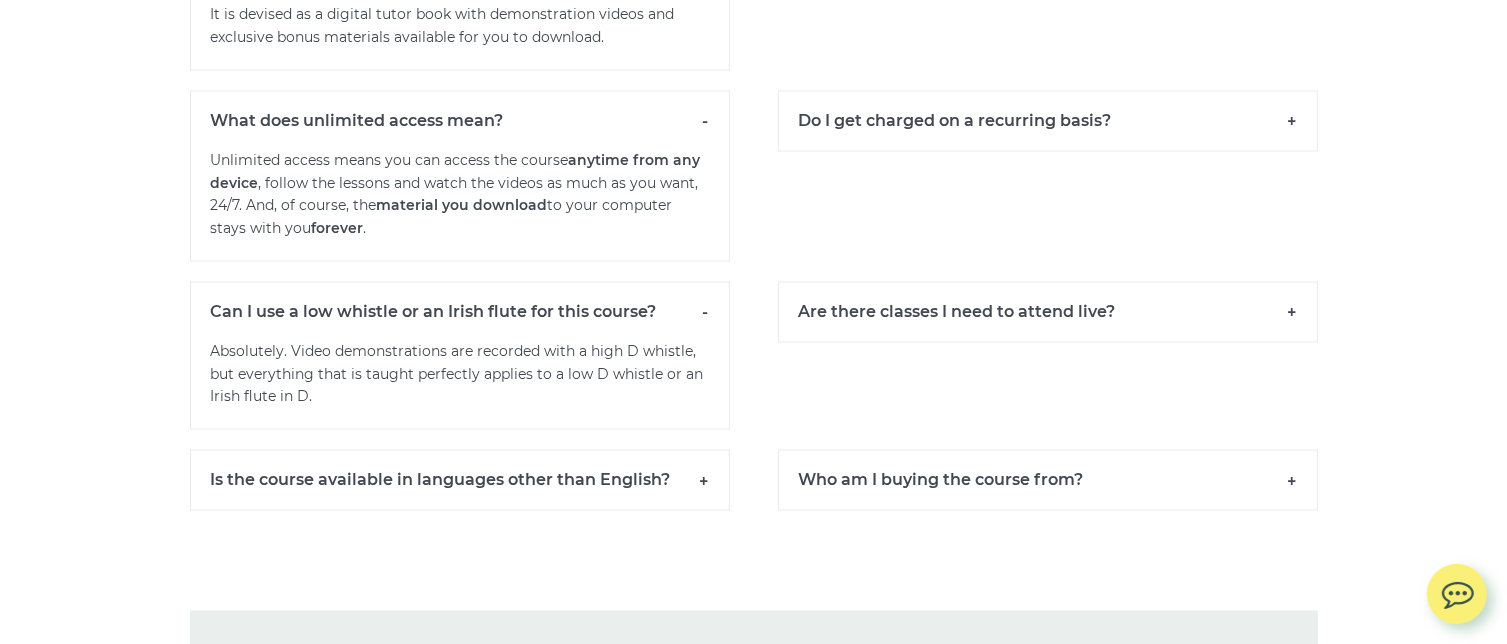 scroll, scrollTop: 18900, scrollLeft: 0, axis: vertical 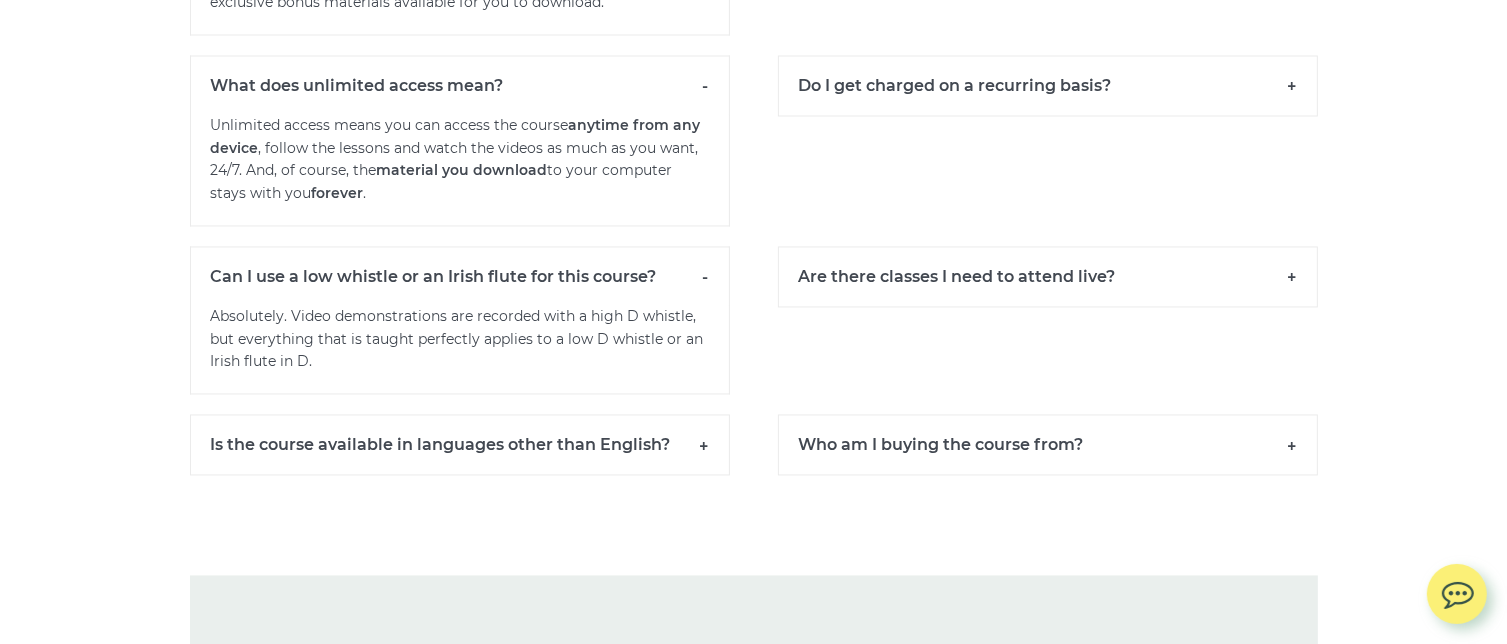 click on "Is the course available in languages other than English?" at bounding box center [460, 444] 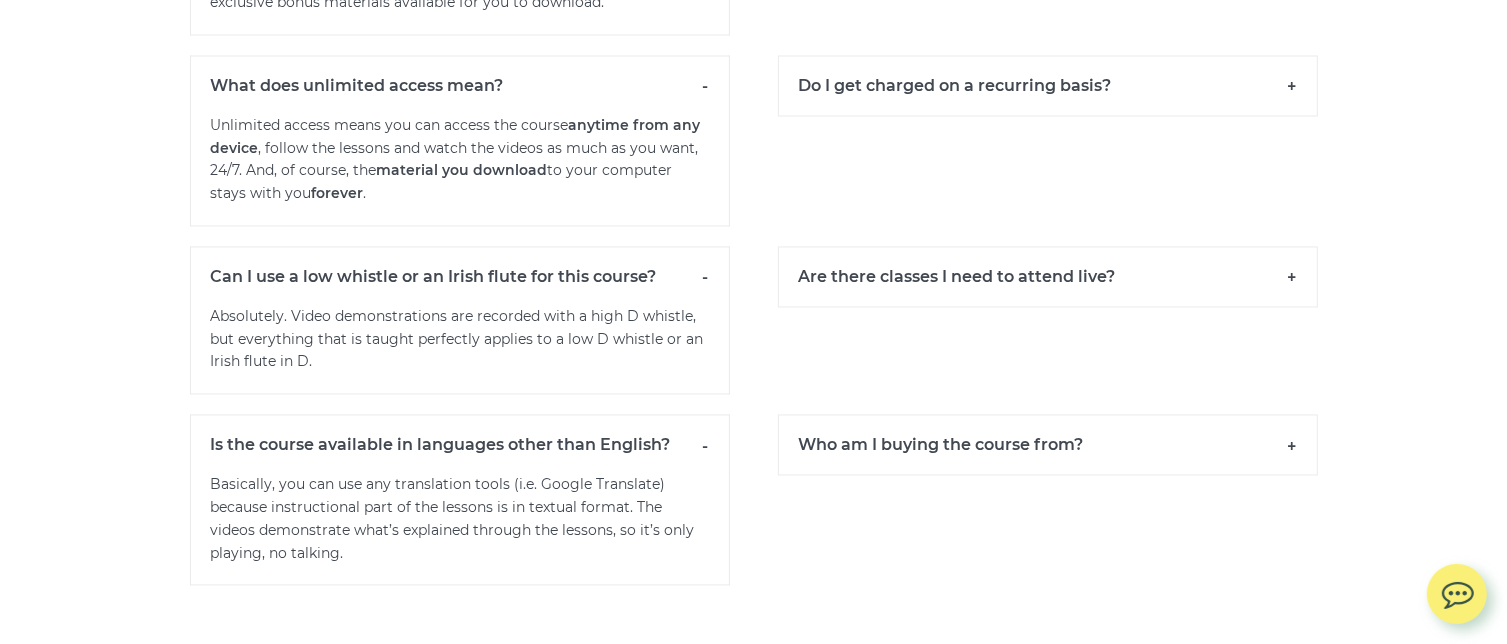 click on "Who am I buying the course from?" at bounding box center [1048, 444] 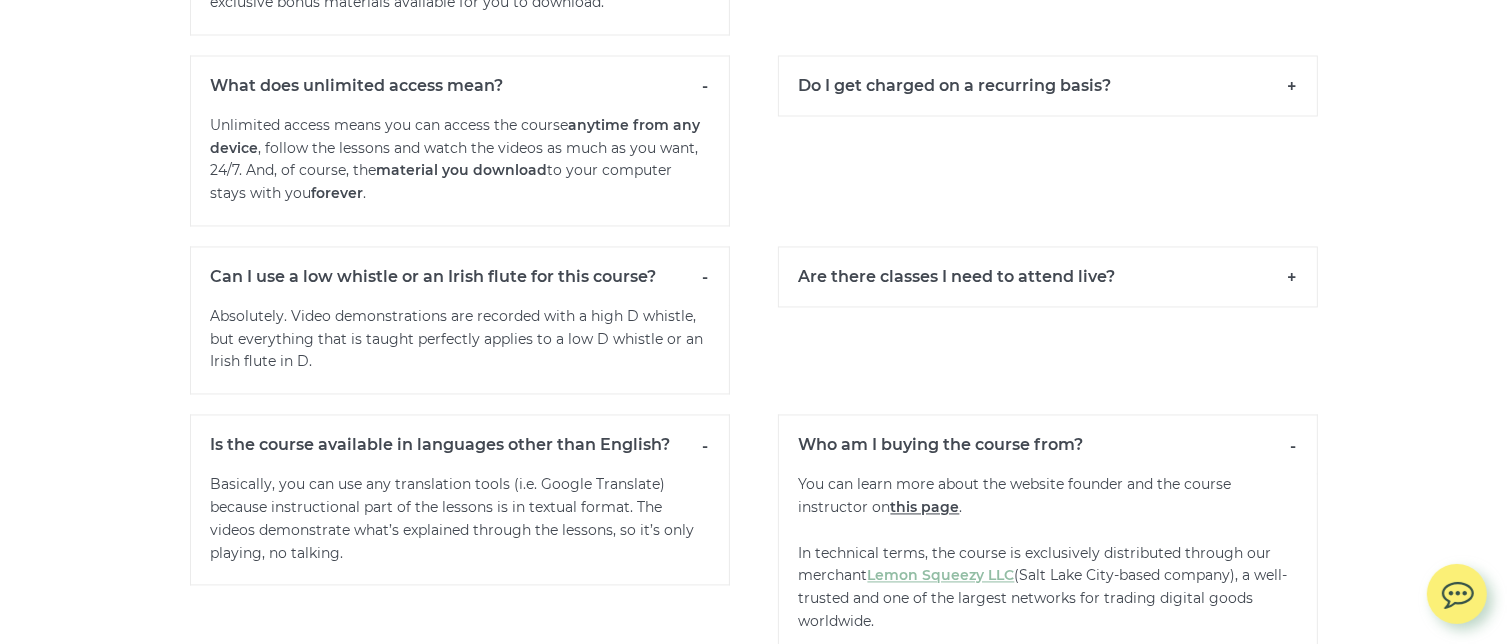 click on "this page" at bounding box center (925, 507) 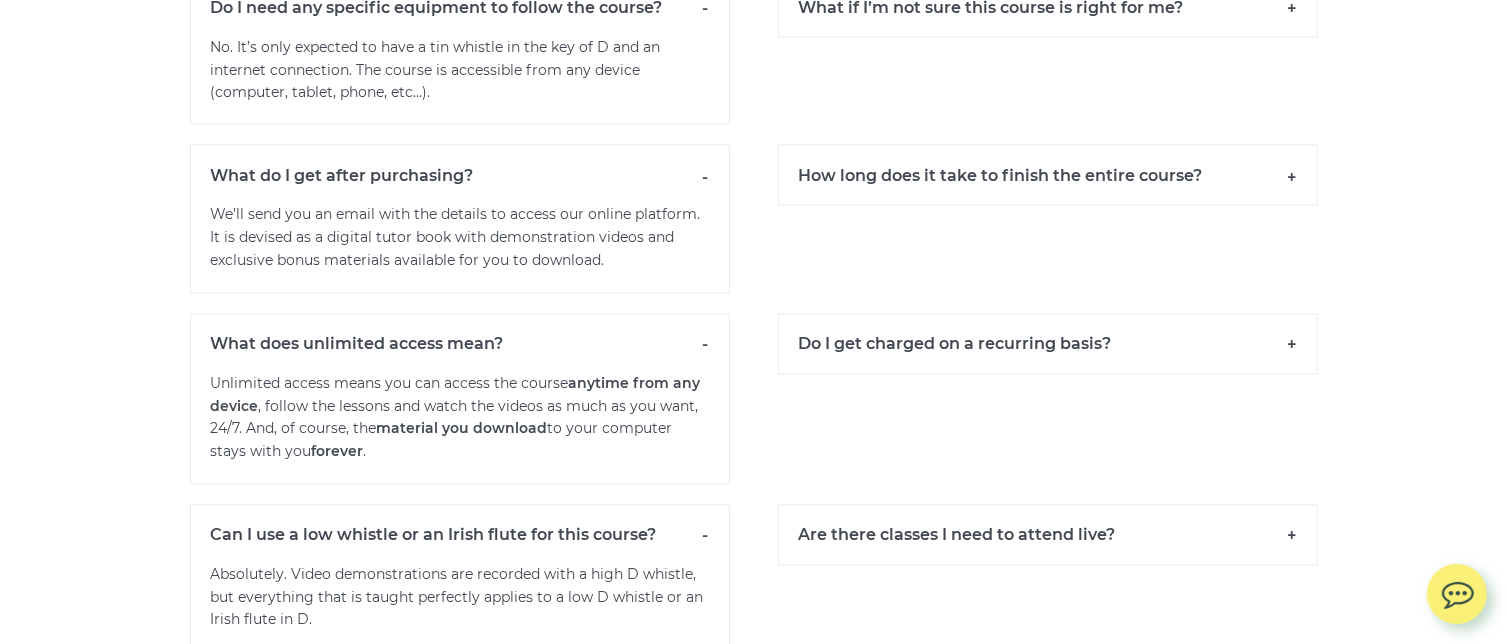scroll, scrollTop: 18400, scrollLeft: 0, axis: vertical 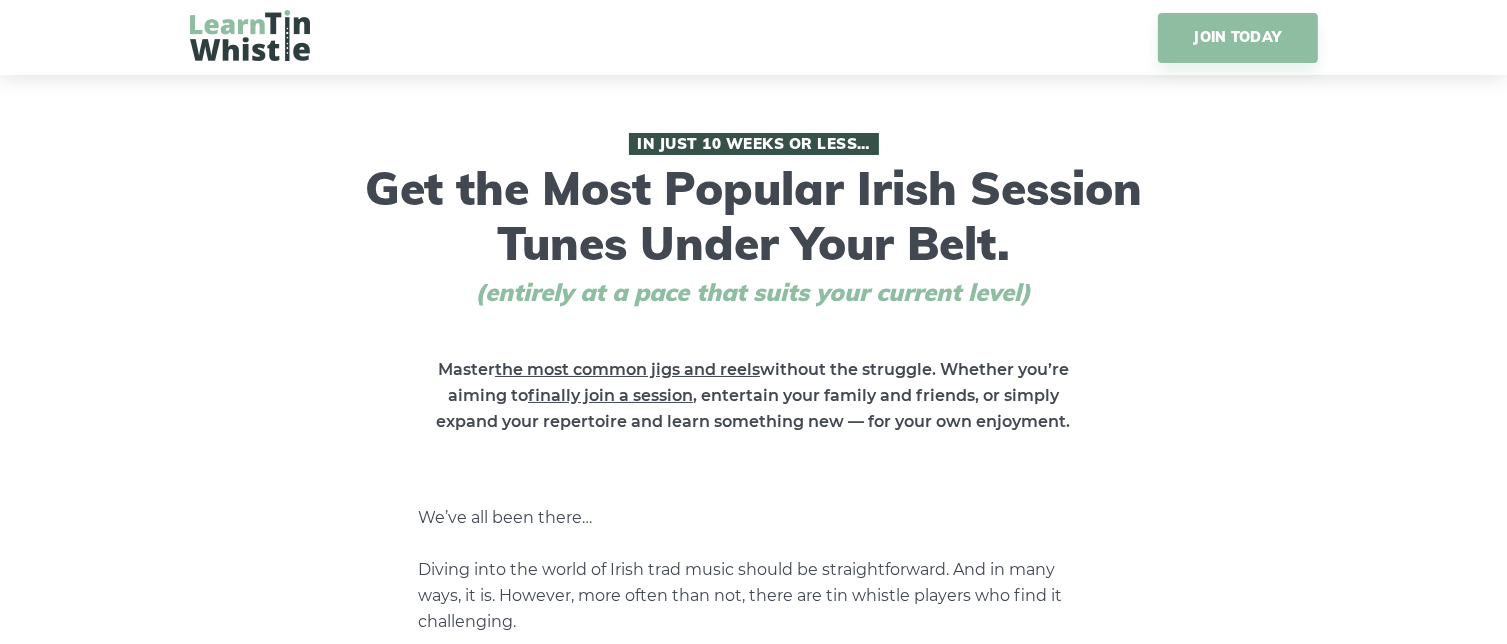 click at bounding box center (250, 35) 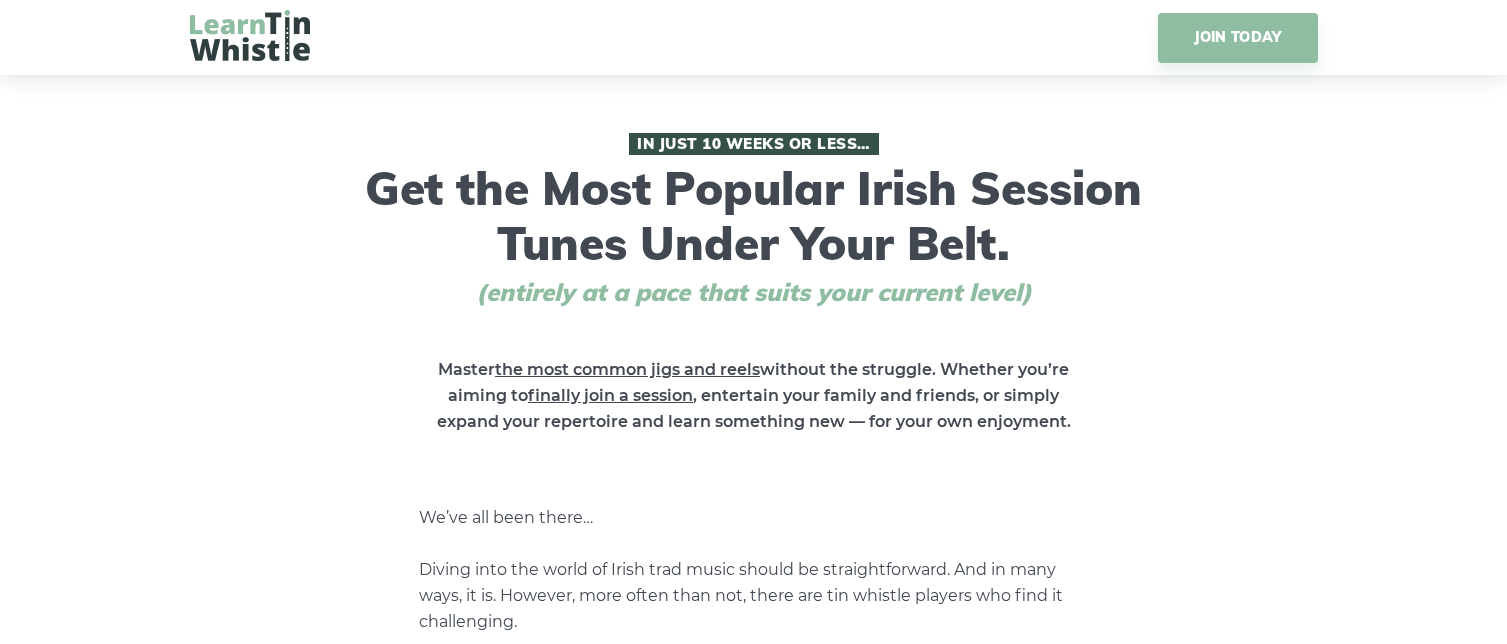 scroll, scrollTop: 0, scrollLeft: 0, axis: both 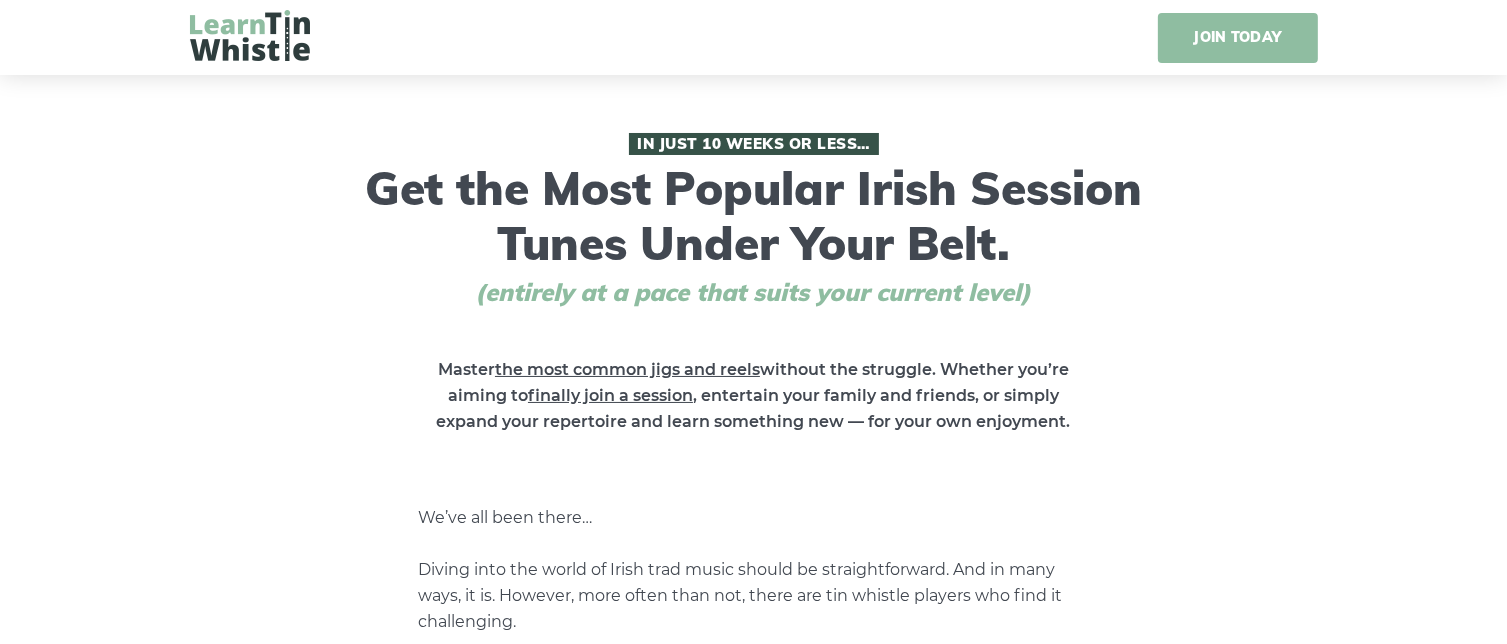 click on "JOIN TODAY" at bounding box center (1238, 38) 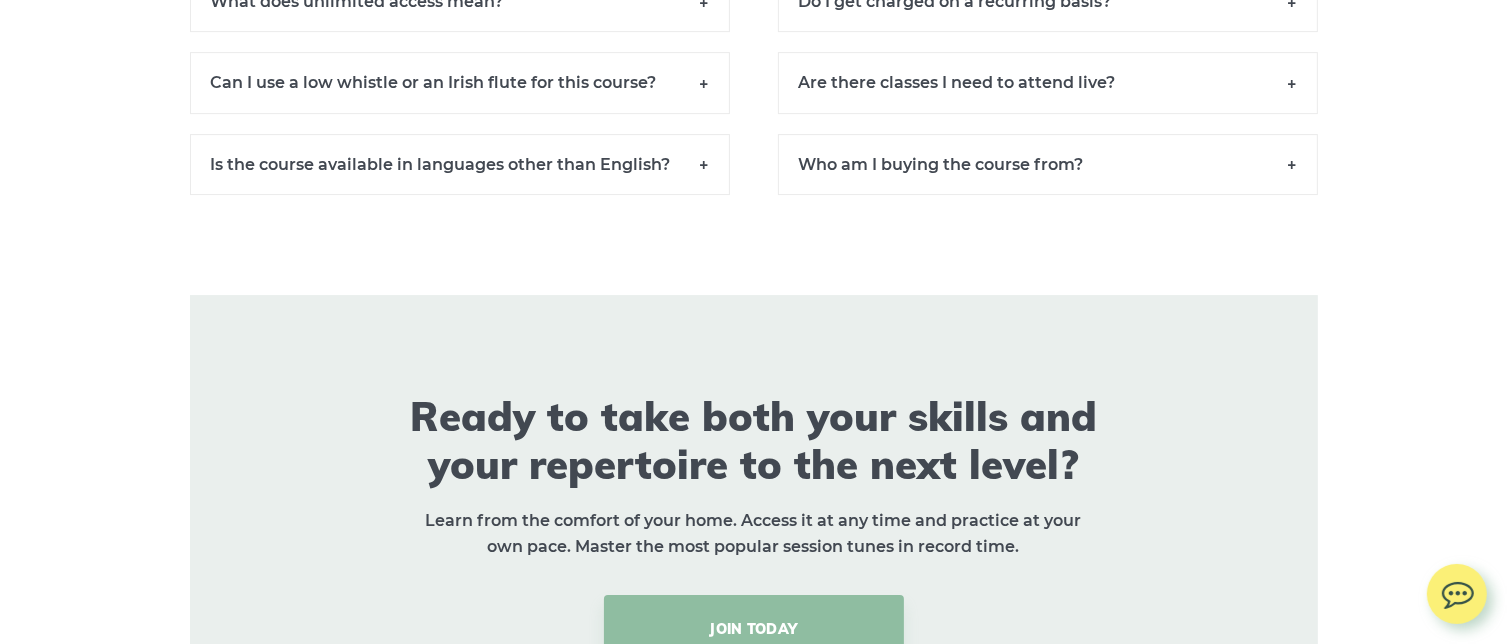 scroll, scrollTop: 14460, scrollLeft: 0, axis: vertical 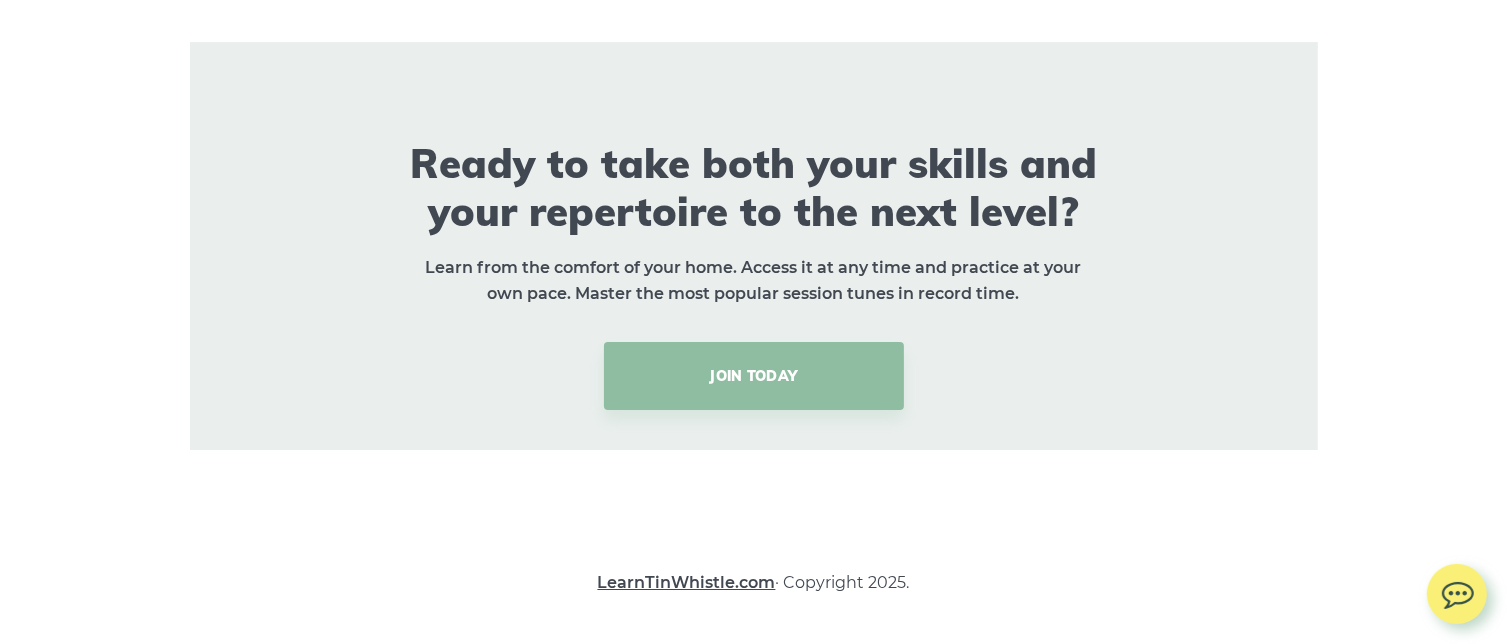 click on "LearnTinWhistle.com" at bounding box center (687, 582) 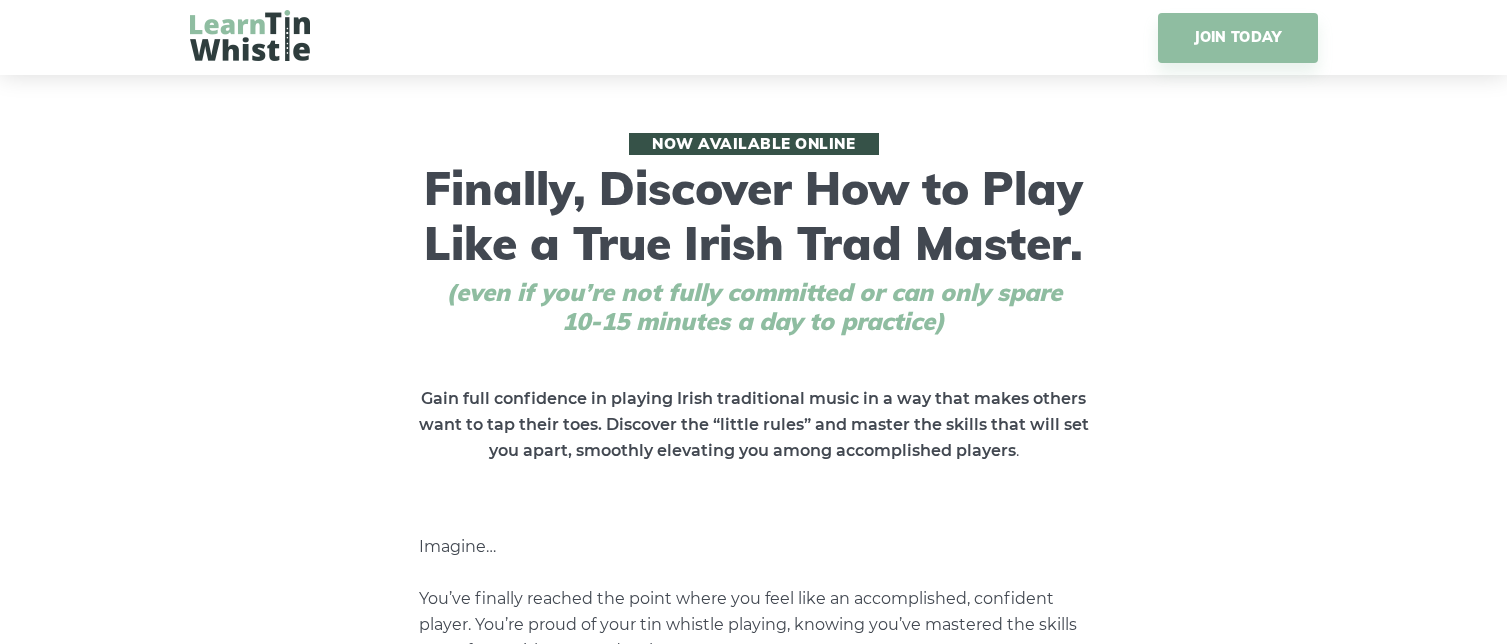 scroll, scrollTop: 0, scrollLeft: 0, axis: both 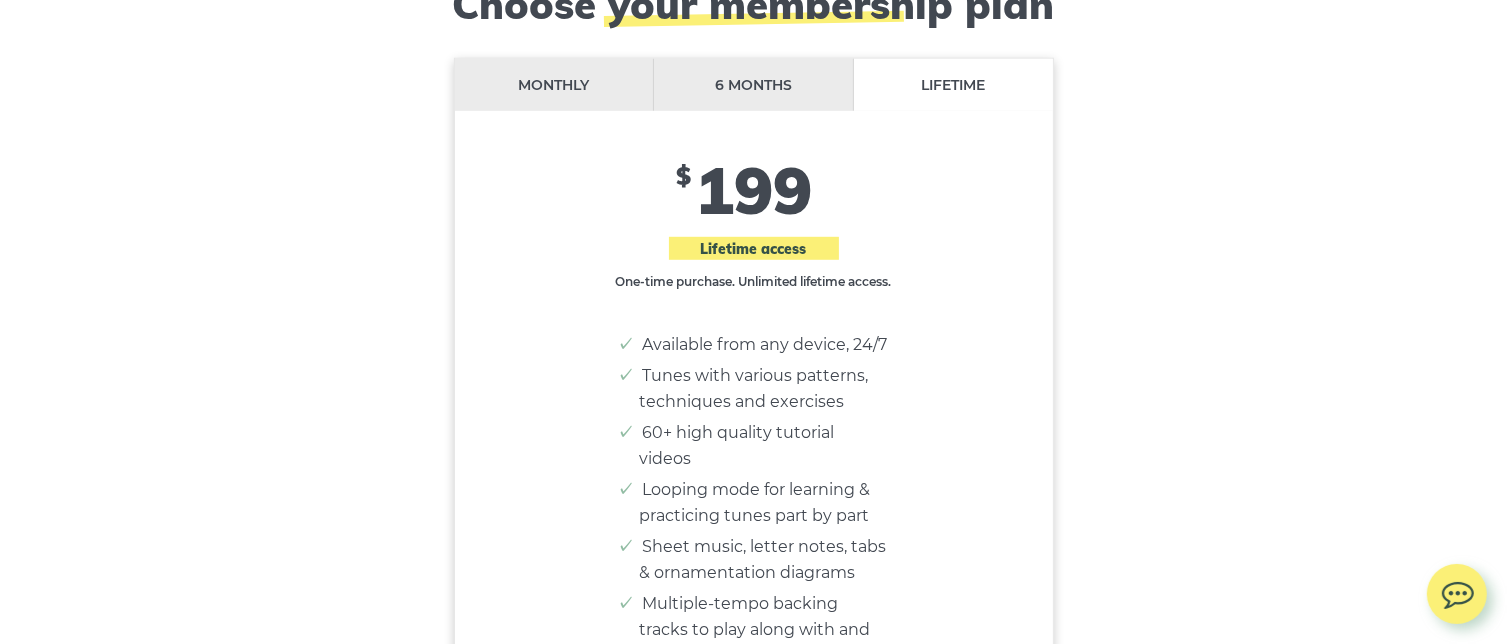 click on "Lifetime" at bounding box center [953, 85] 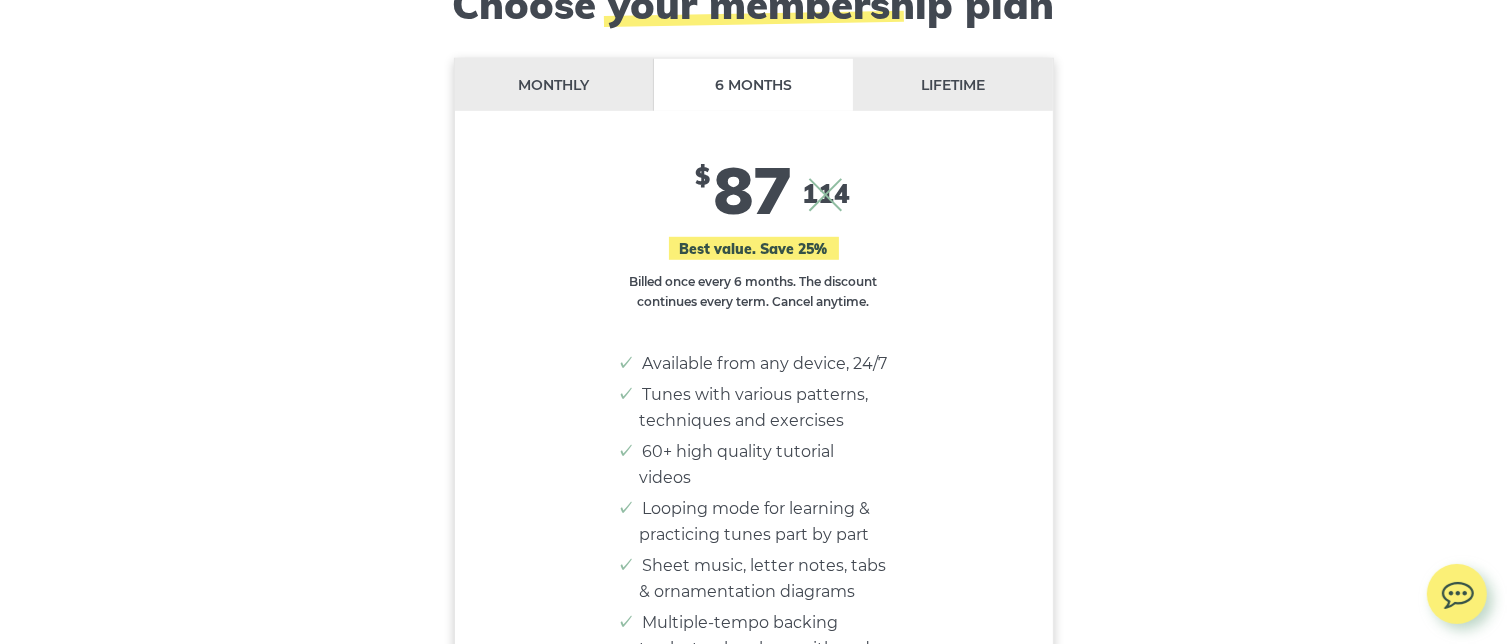 click on "Monthly" at bounding box center (555, 85) 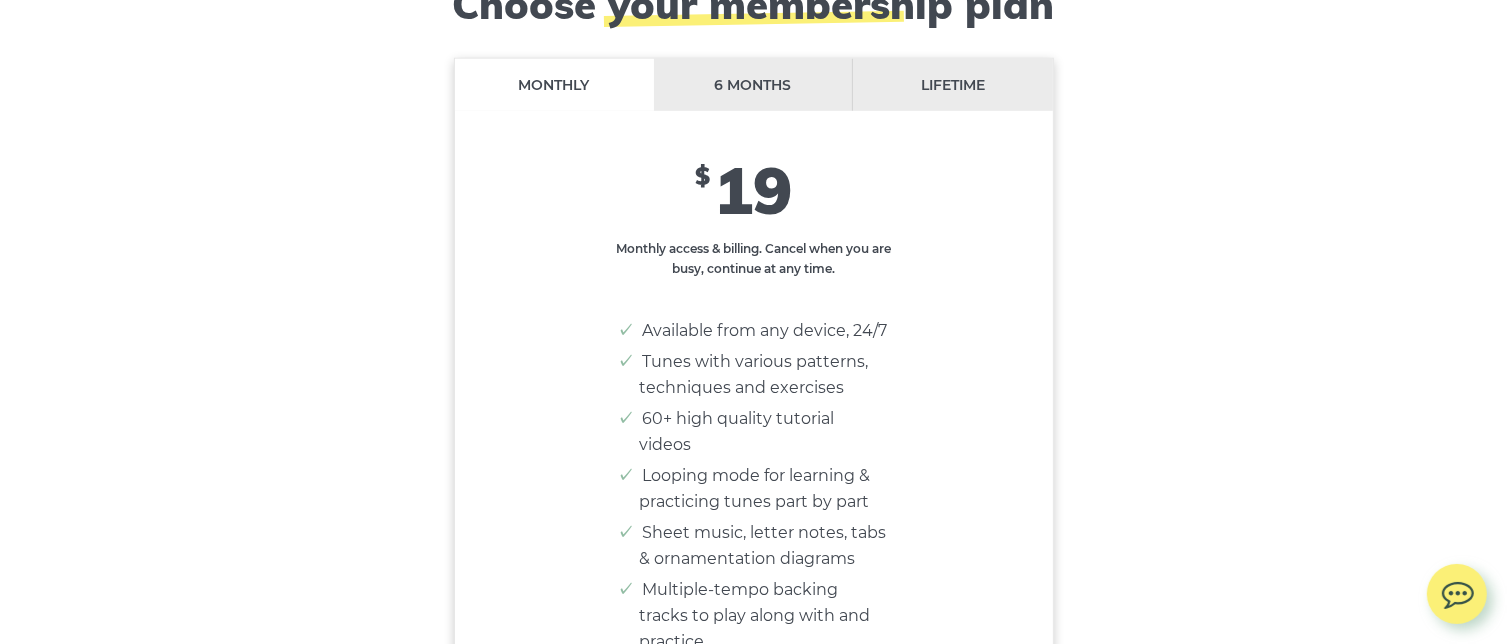 click on "6 months" at bounding box center [754, 85] 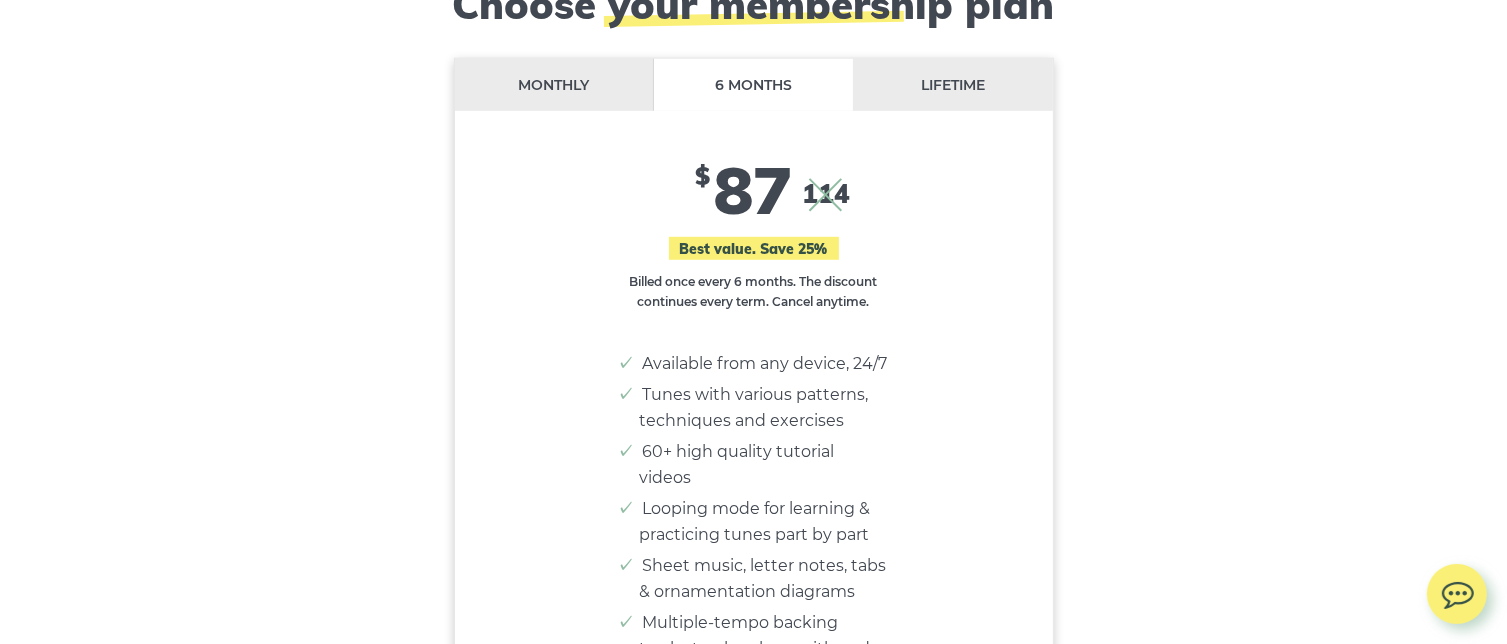 click on "Lifetime" at bounding box center [952, 85] 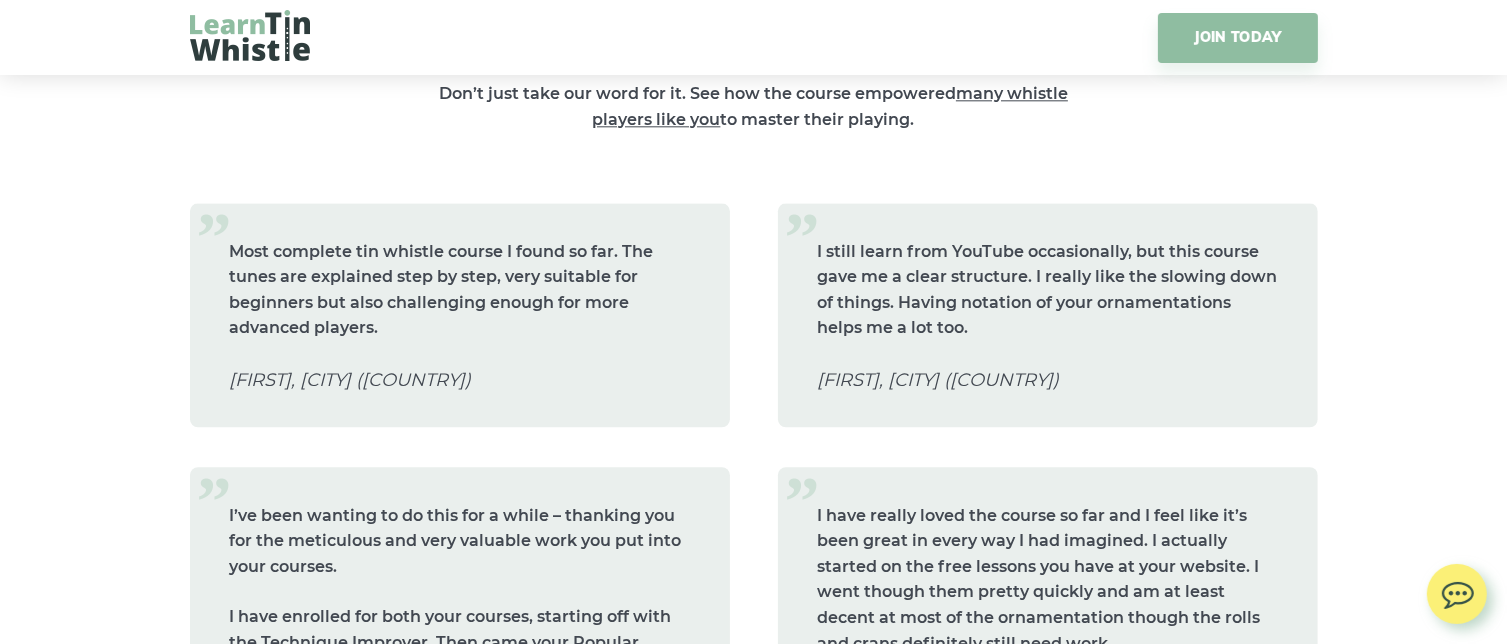 scroll, scrollTop: 12300, scrollLeft: 0, axis: vertical 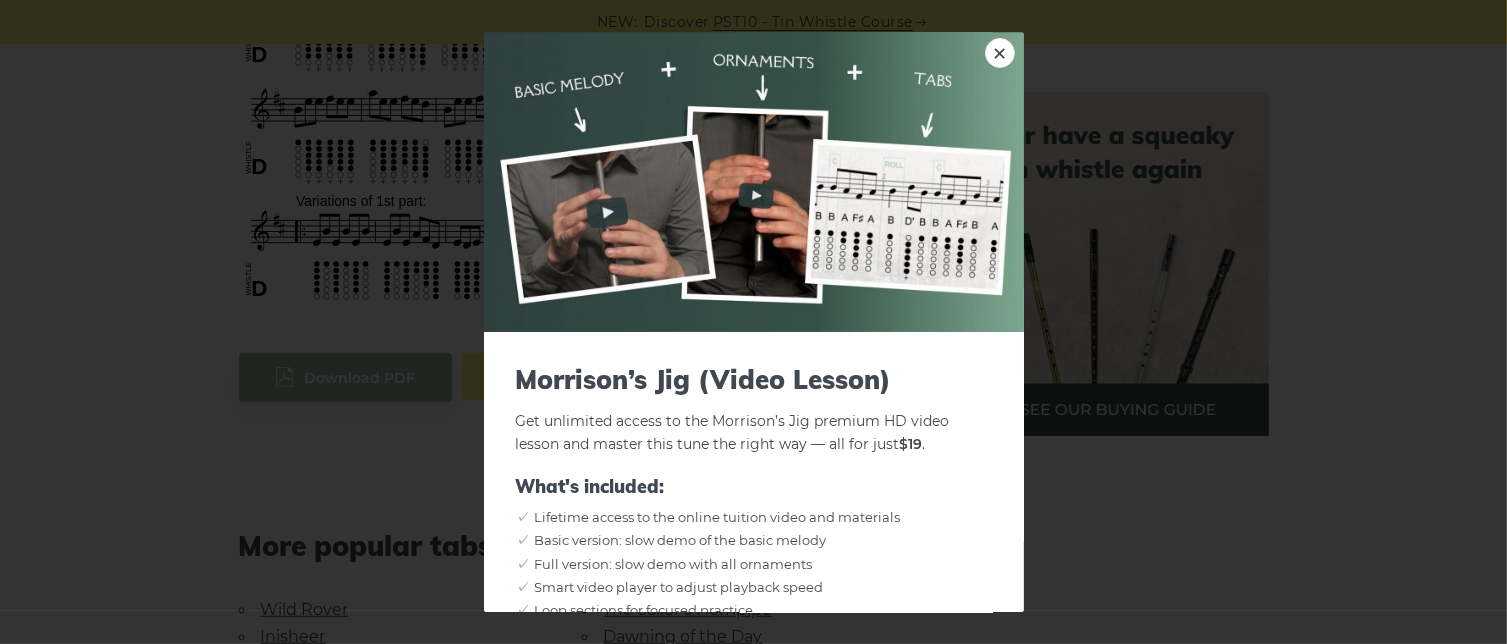 click on "NEW:   Discover   PST10 - Tin Whistle Course
Lessons
Fingering Charts
Tabs & Notes
Best Tin Whistles
Quiz
PST10 Course New
Menu
Menu
Jigs Tabs Popular
Morrison’s Jig - Tin Whistle Tab & Sheet Music Notes
key of [KEY]" at bounding box center (753, 636) 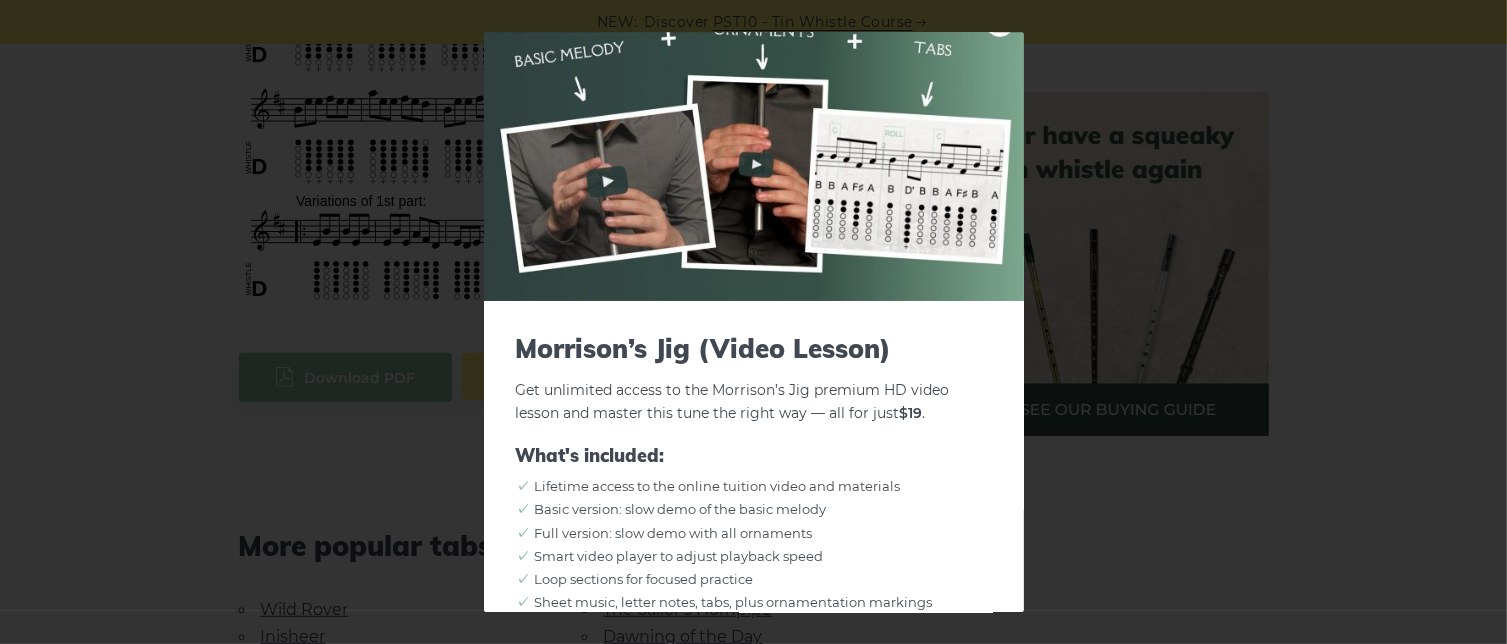 scroll, scrollTop: 0, scrollLeft: 0, axis: both 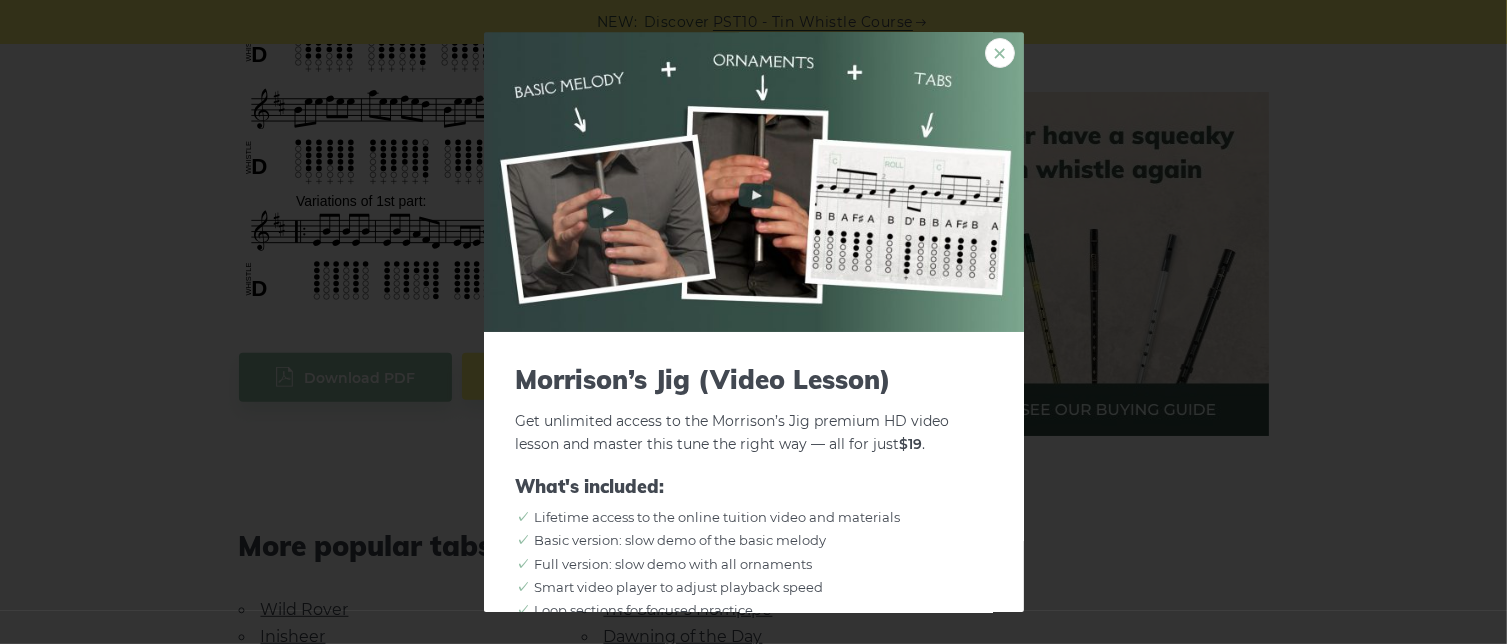 click on "×" at bounding box center [1000, 53] 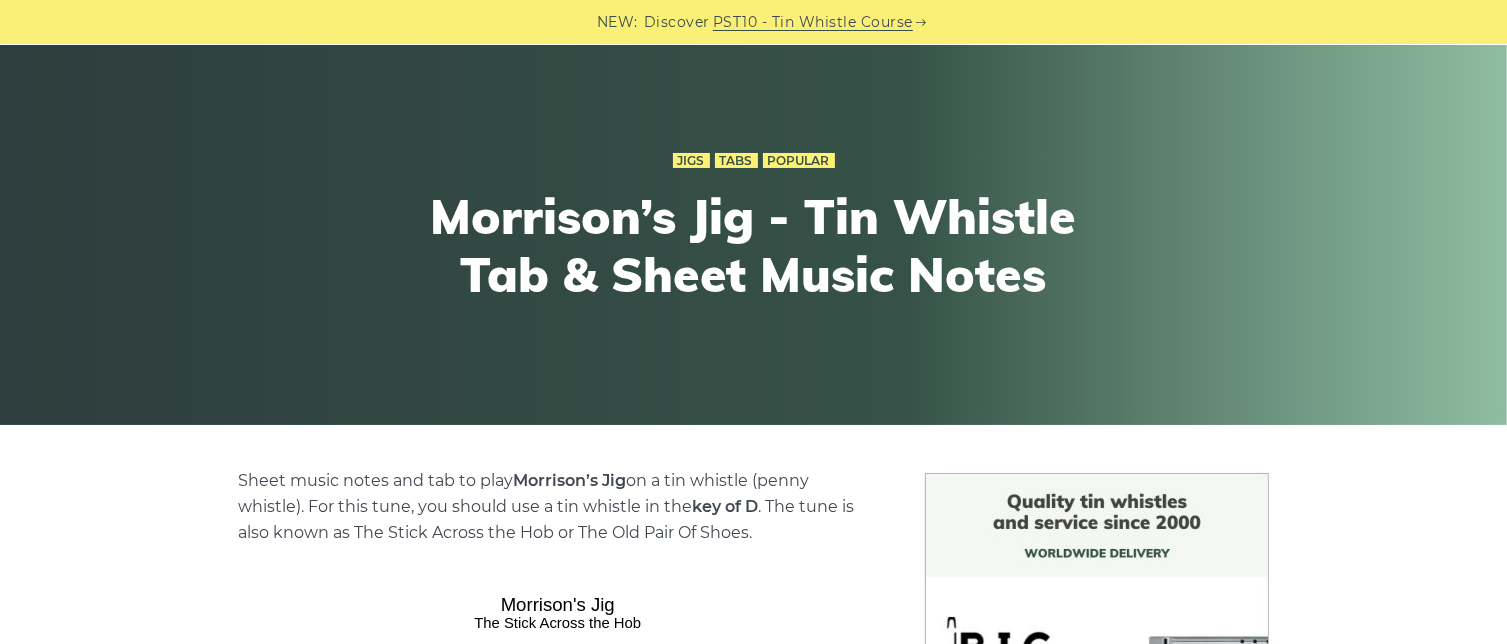 scroll, scrollTop: 0, scrollLeft: 0, axis: both 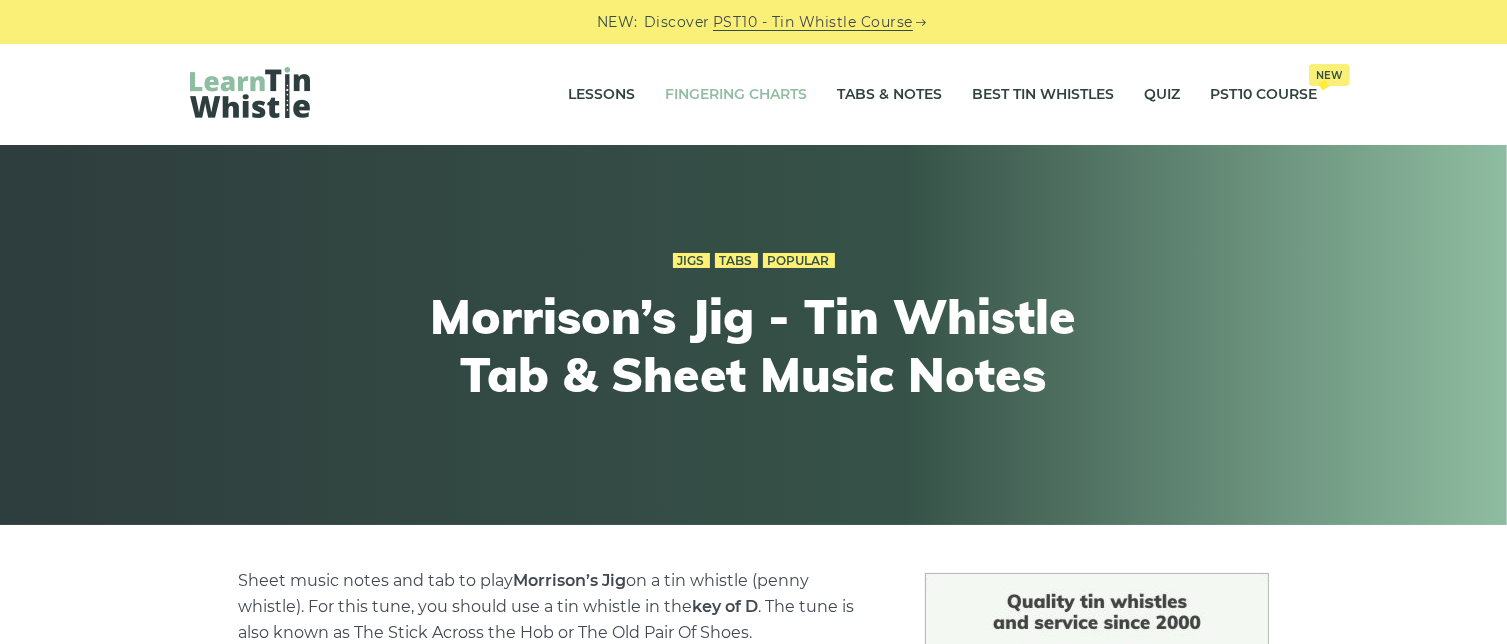 click on "Fingering Charts" at bounding box center (737, 95) 